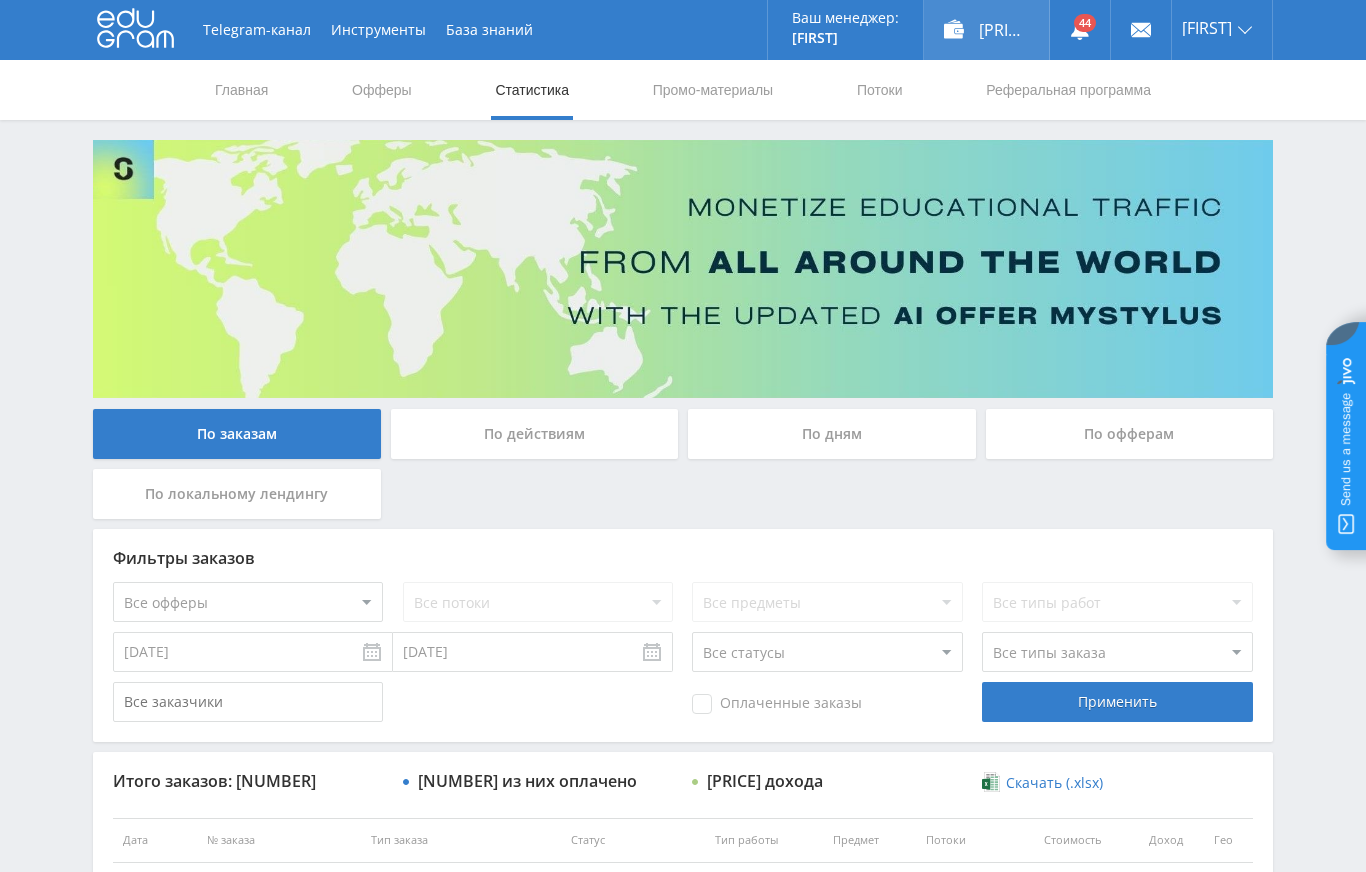 scroll, scrollTop: 0, scrollLeft: 0, axis: both 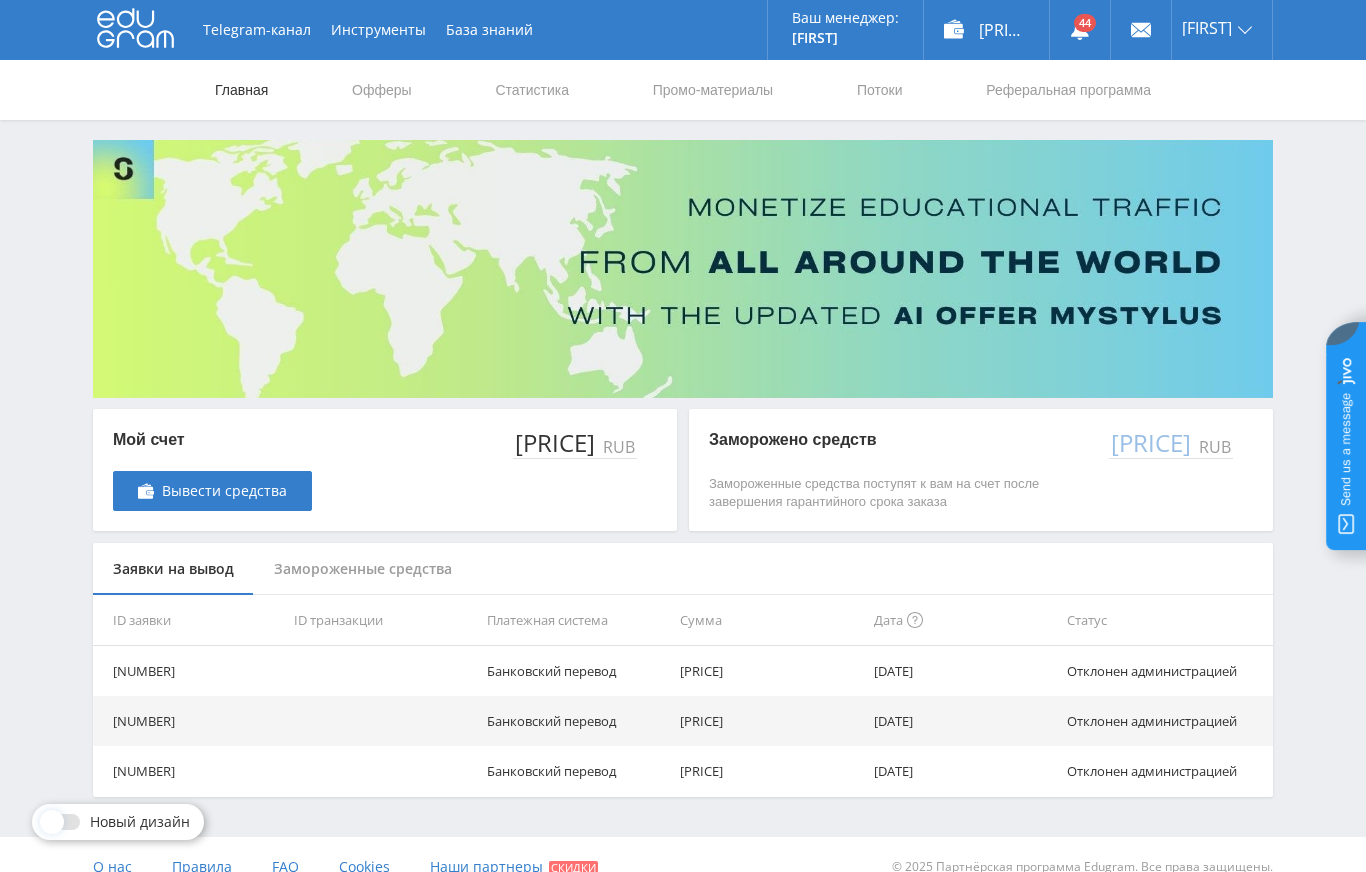 click on "Главная" at bounding box center [241, 90] 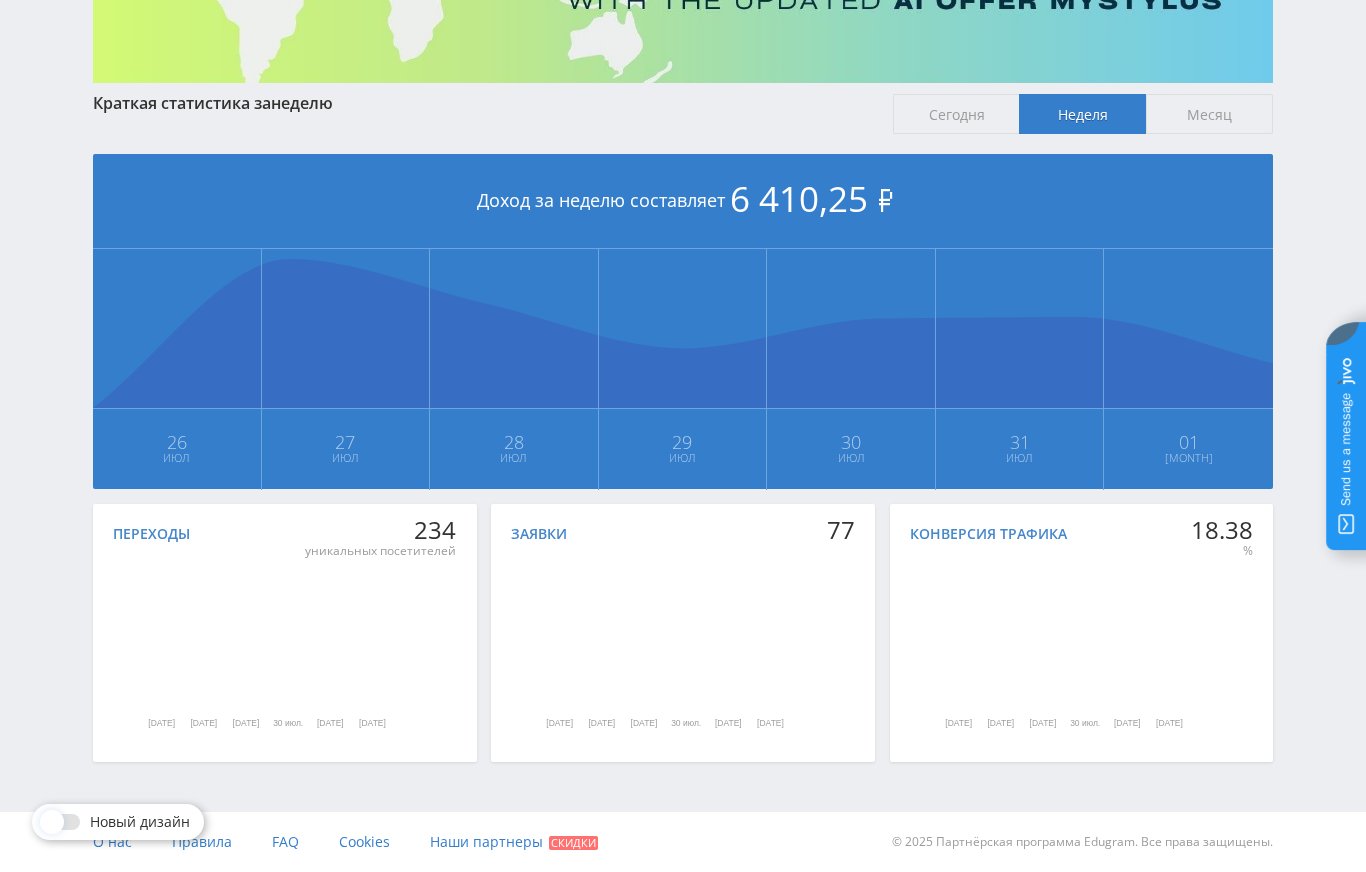 scroll, scrollTop: 0, scrollLeft: 0, axis: both 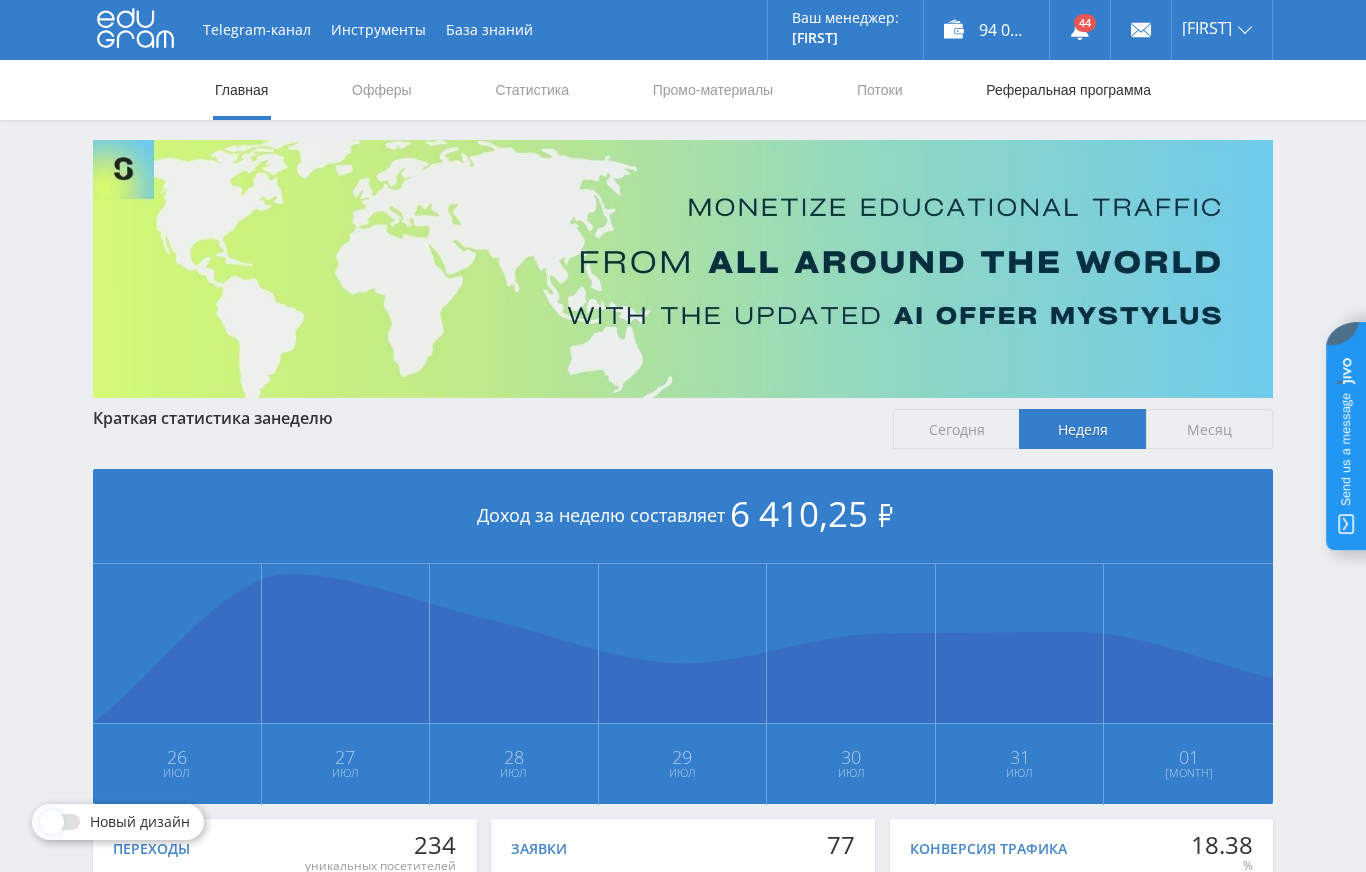 click on "Реферальная программа" at bounding box center (1068, 90) 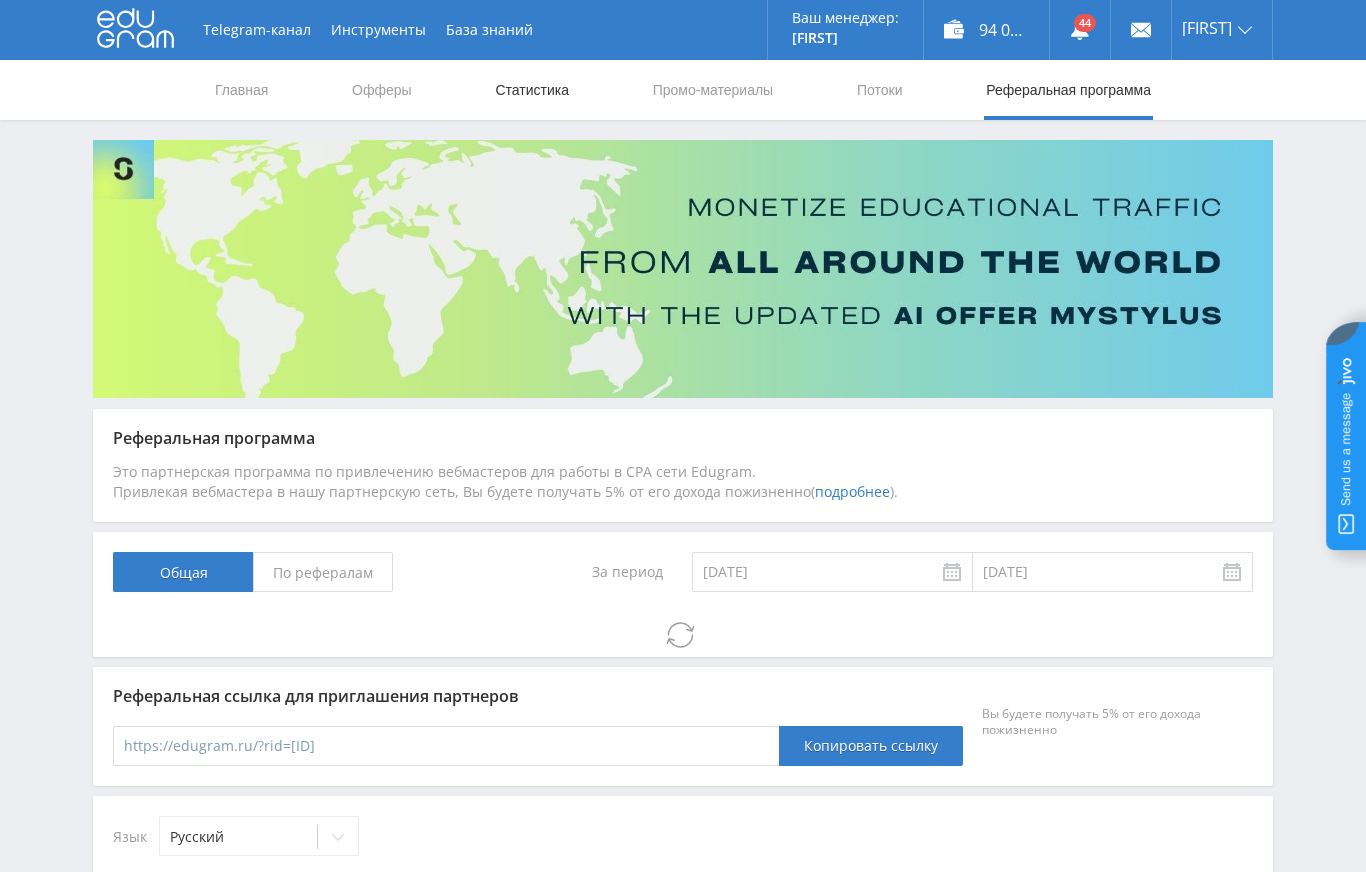 click on "Статистика" at bounding box center [532, 90] 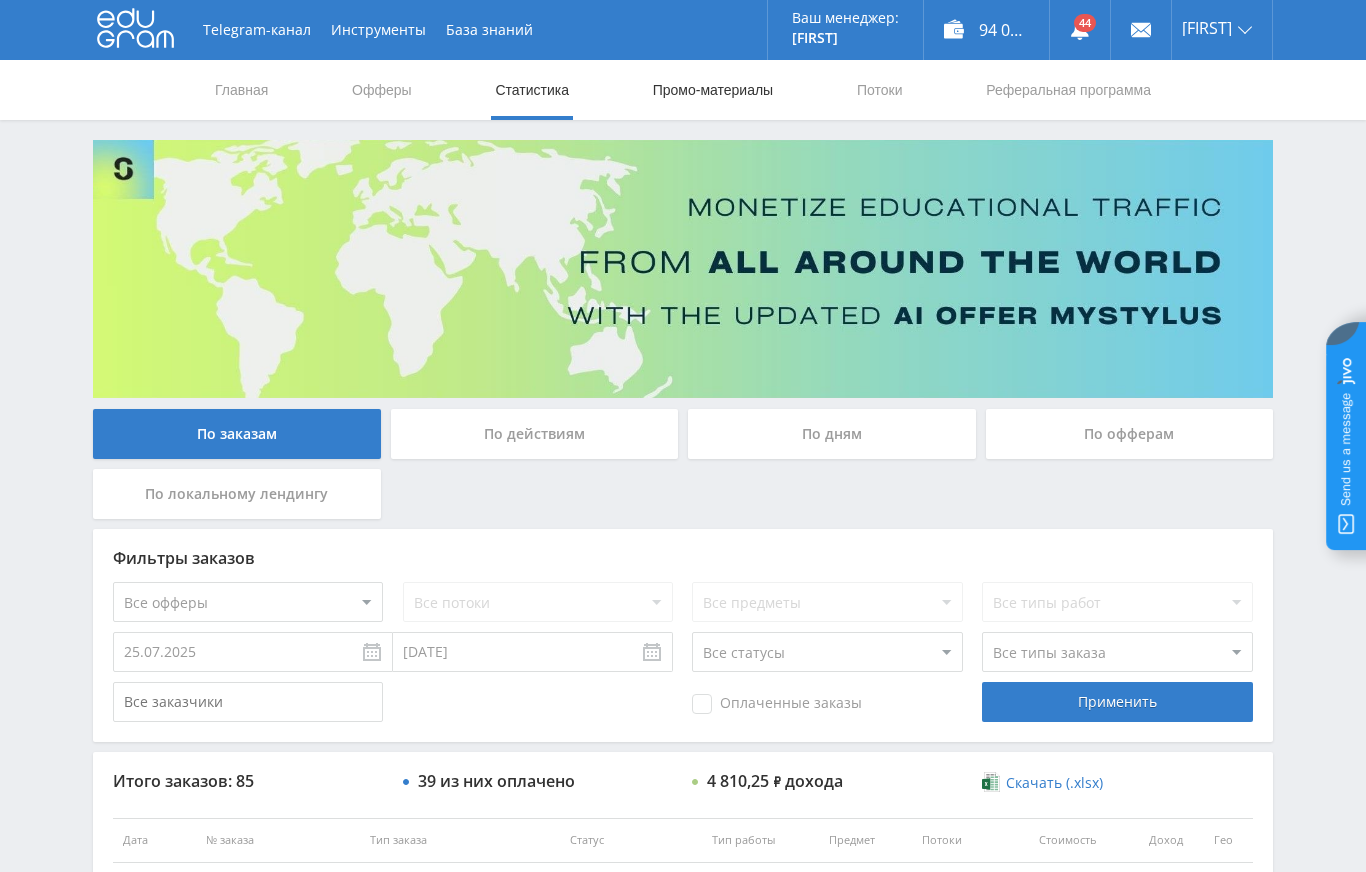 click on "Промо-материалы" at bounding box center [713, 90] 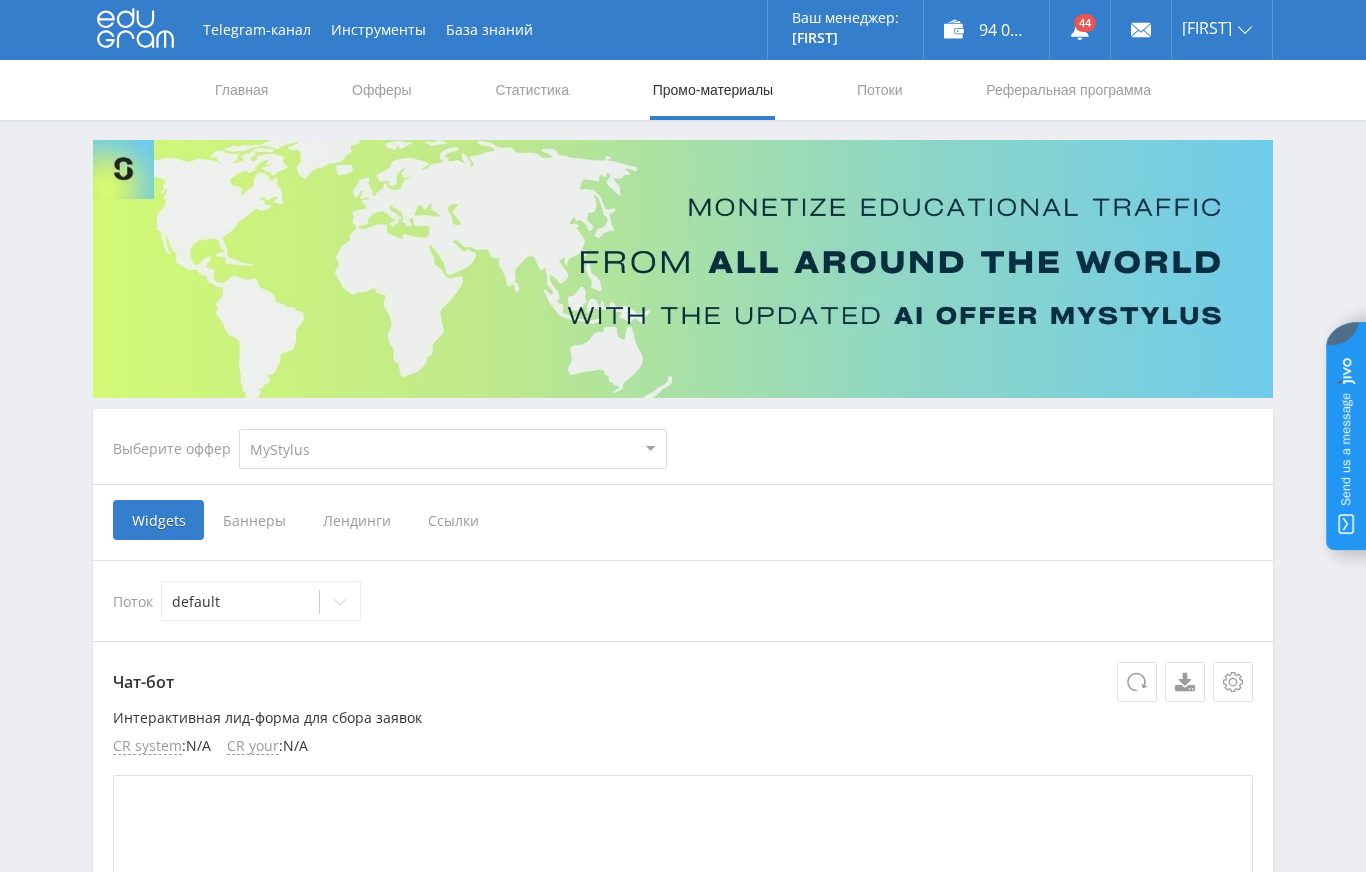 click on "MyStylus MyStylus - Revshare Кампус AI Studybay Автор24 Studybay Brazil Study AI (RevShare)" at bounding box center [453, 449] 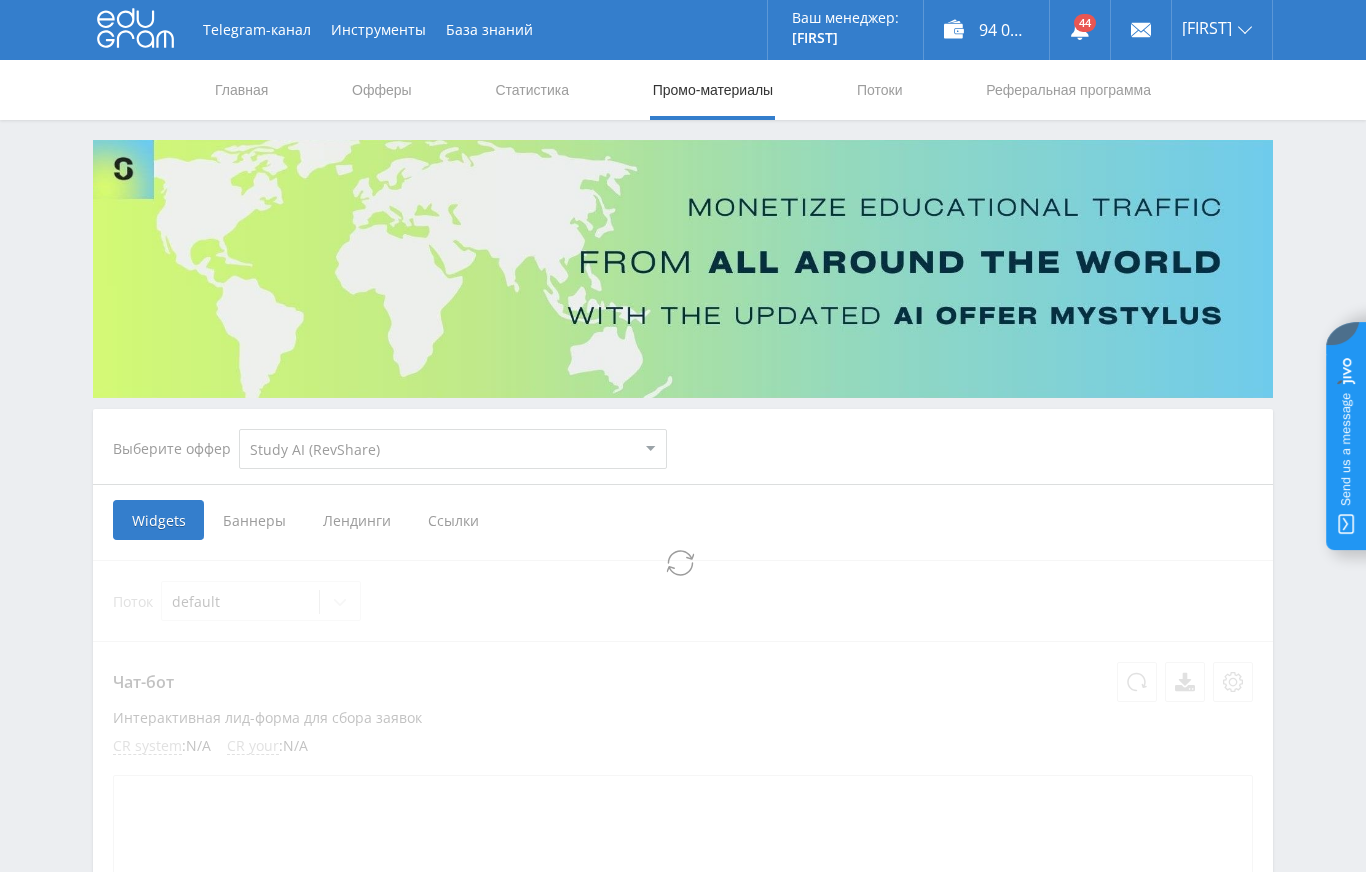 select on "376" 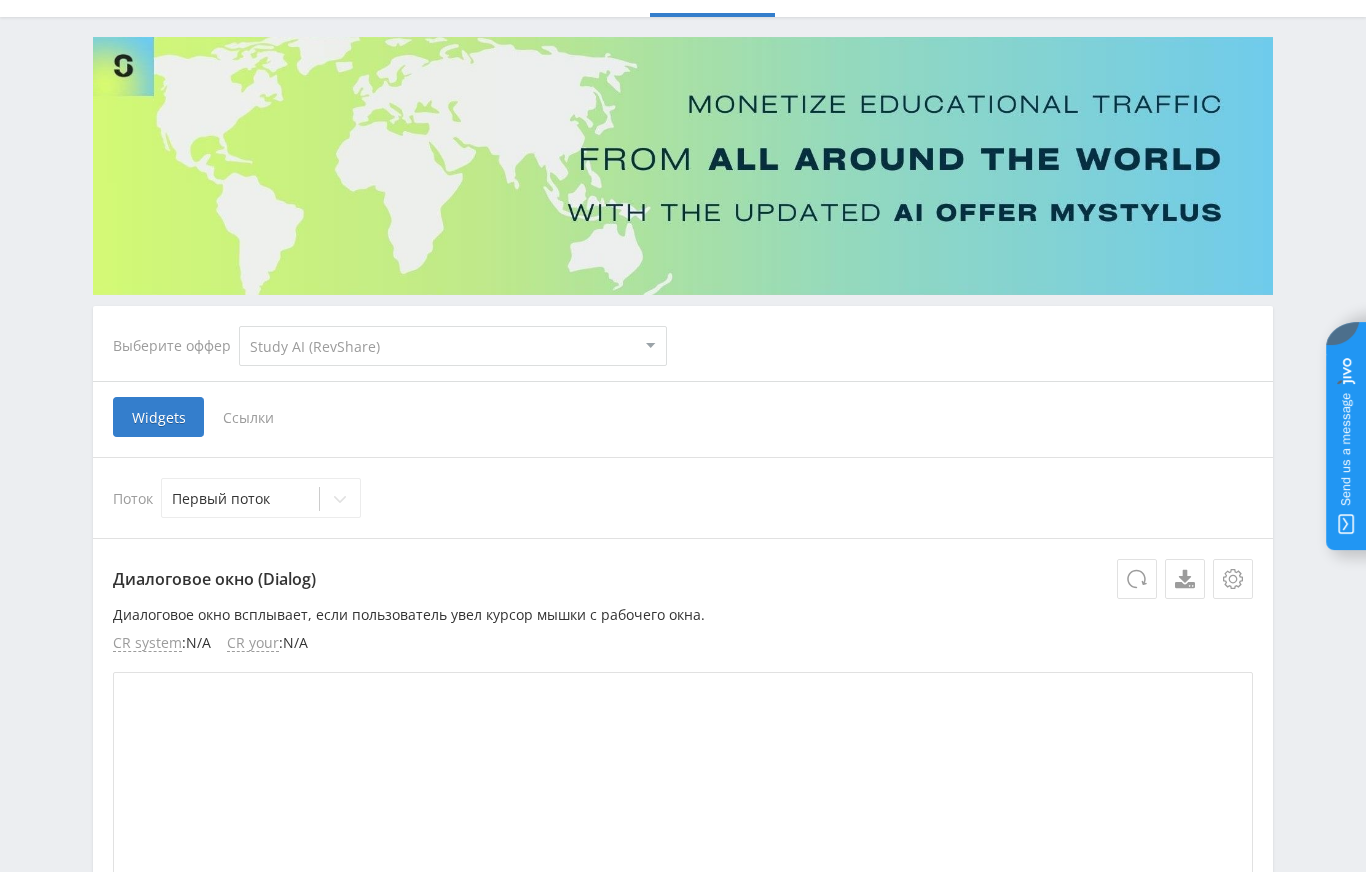 scroll, scrollTop: 145, scrollLeft: 0, axis: vertical 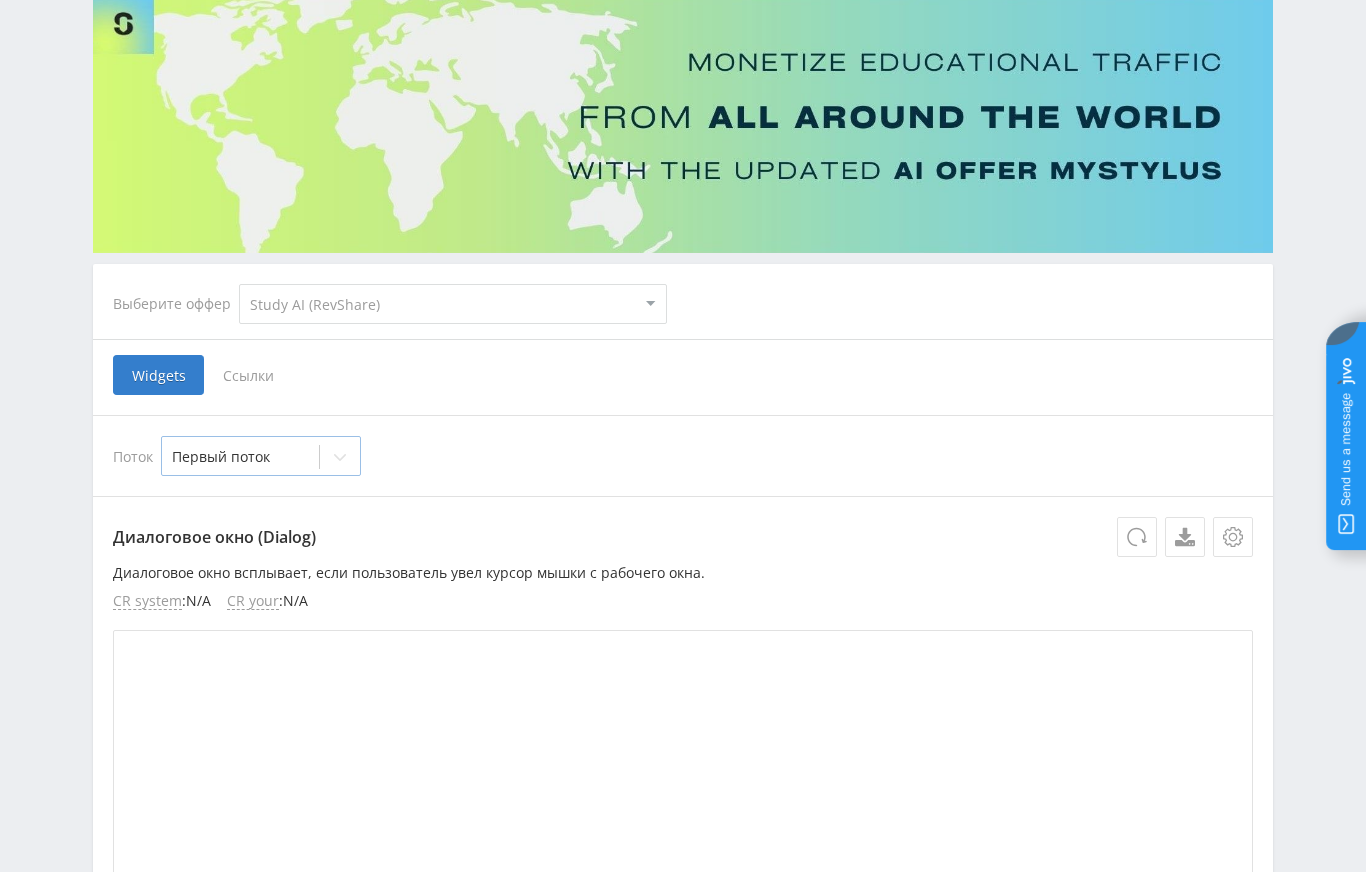 click at bounding box center [240, 457] 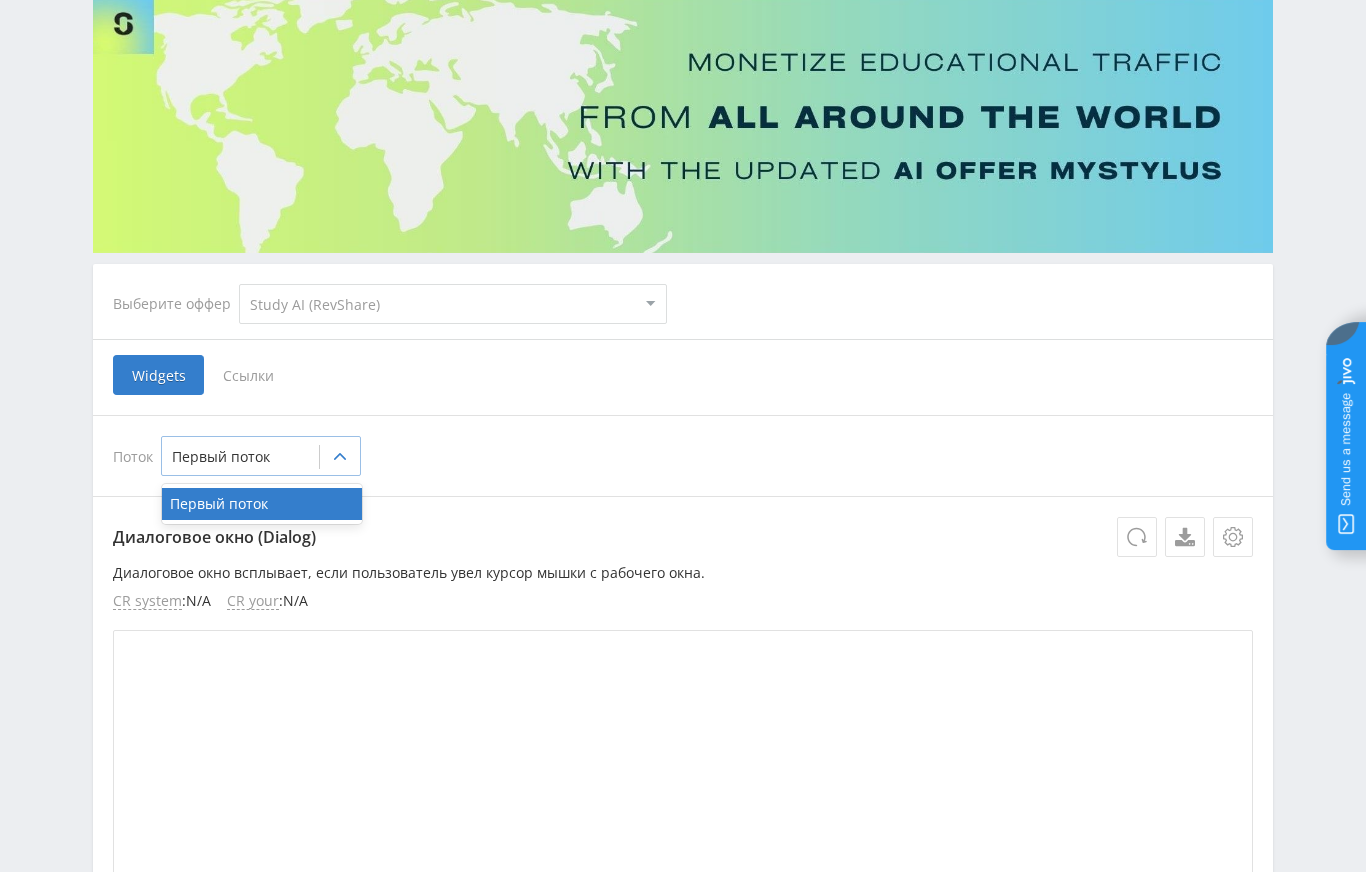 click at bounding box center (240, 457) 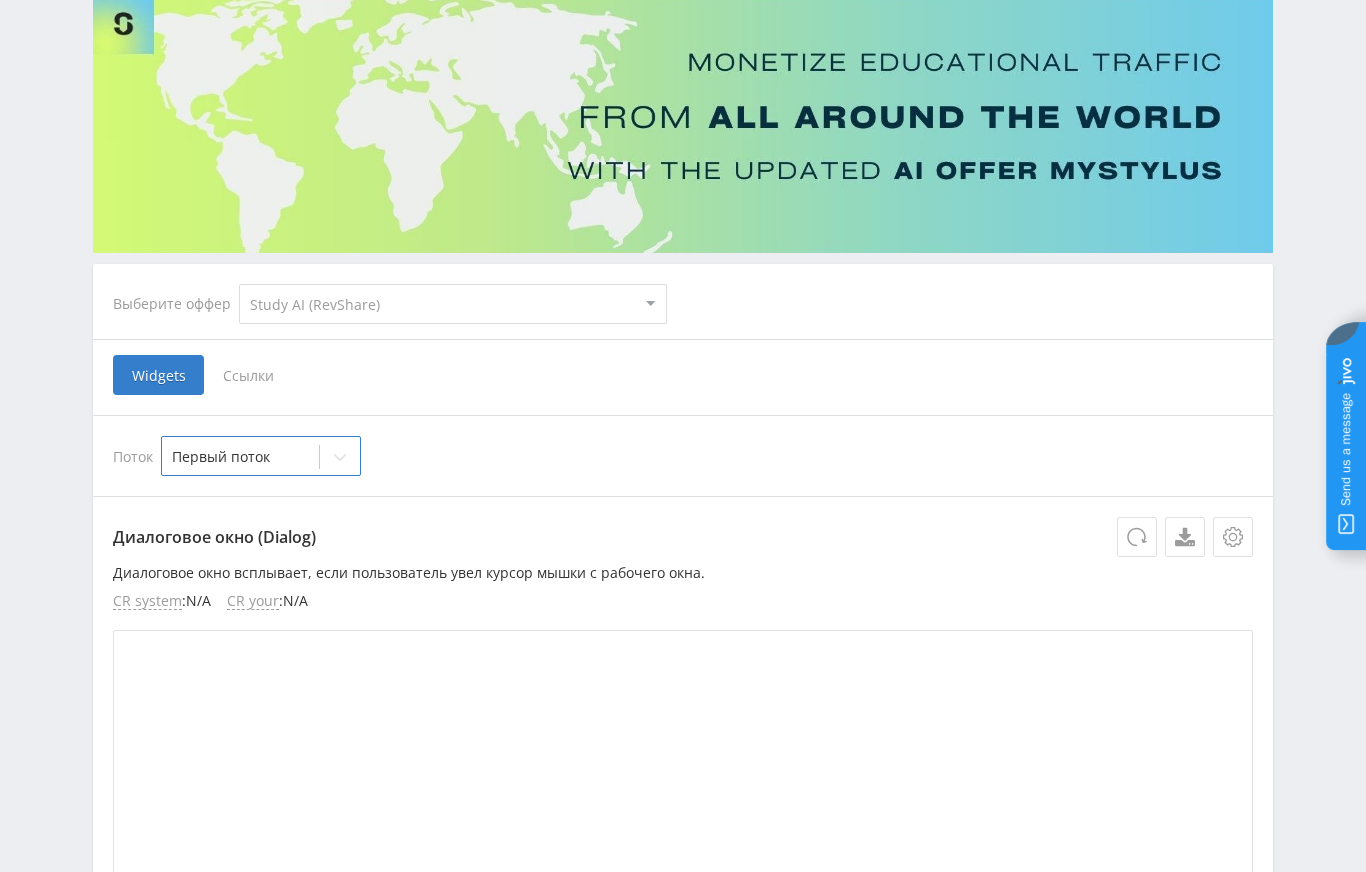 click on "Ссылки" at bounding box center [248, 375] 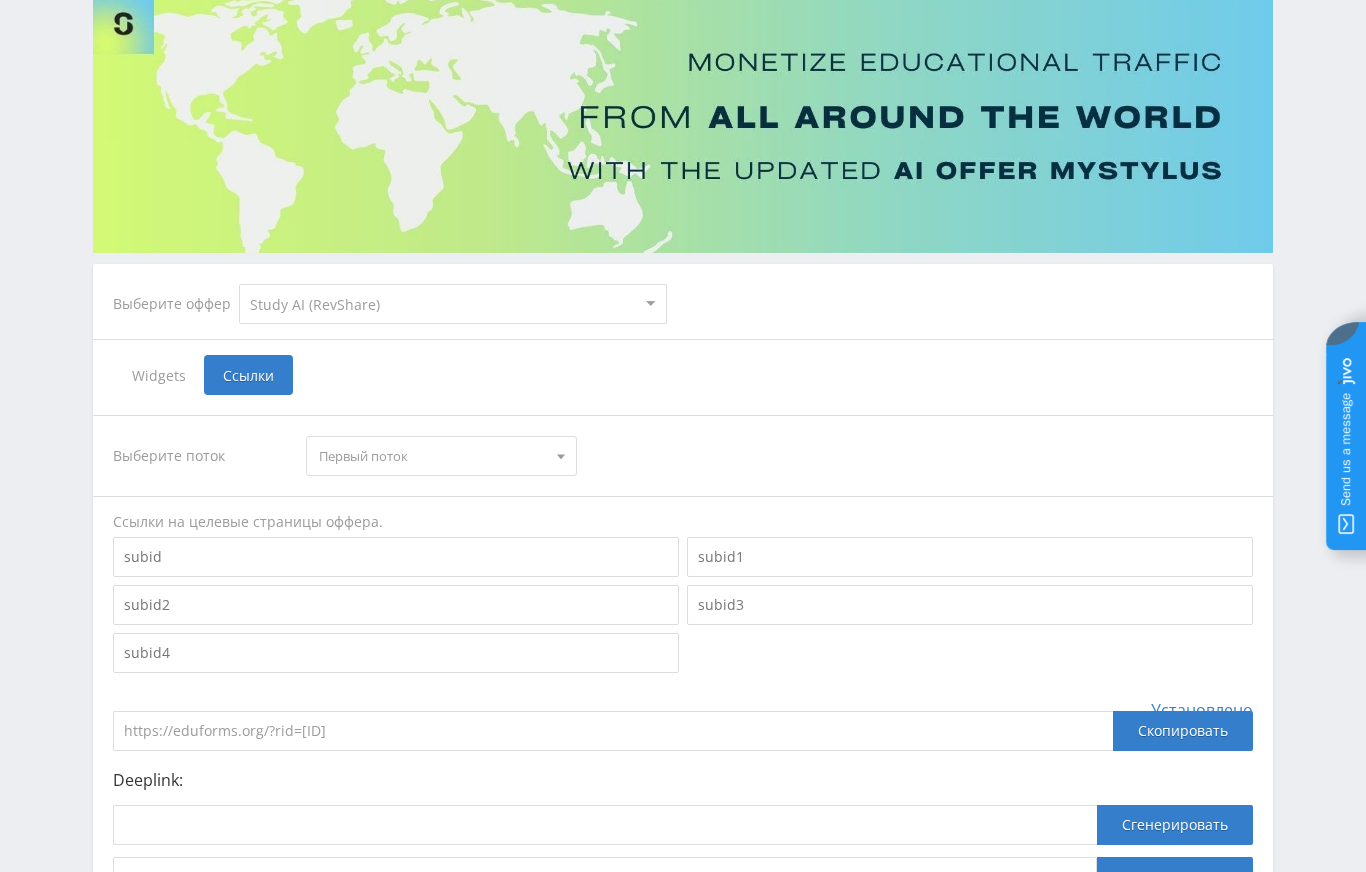 click on "Первый поток" at bounding box center (432, 456) 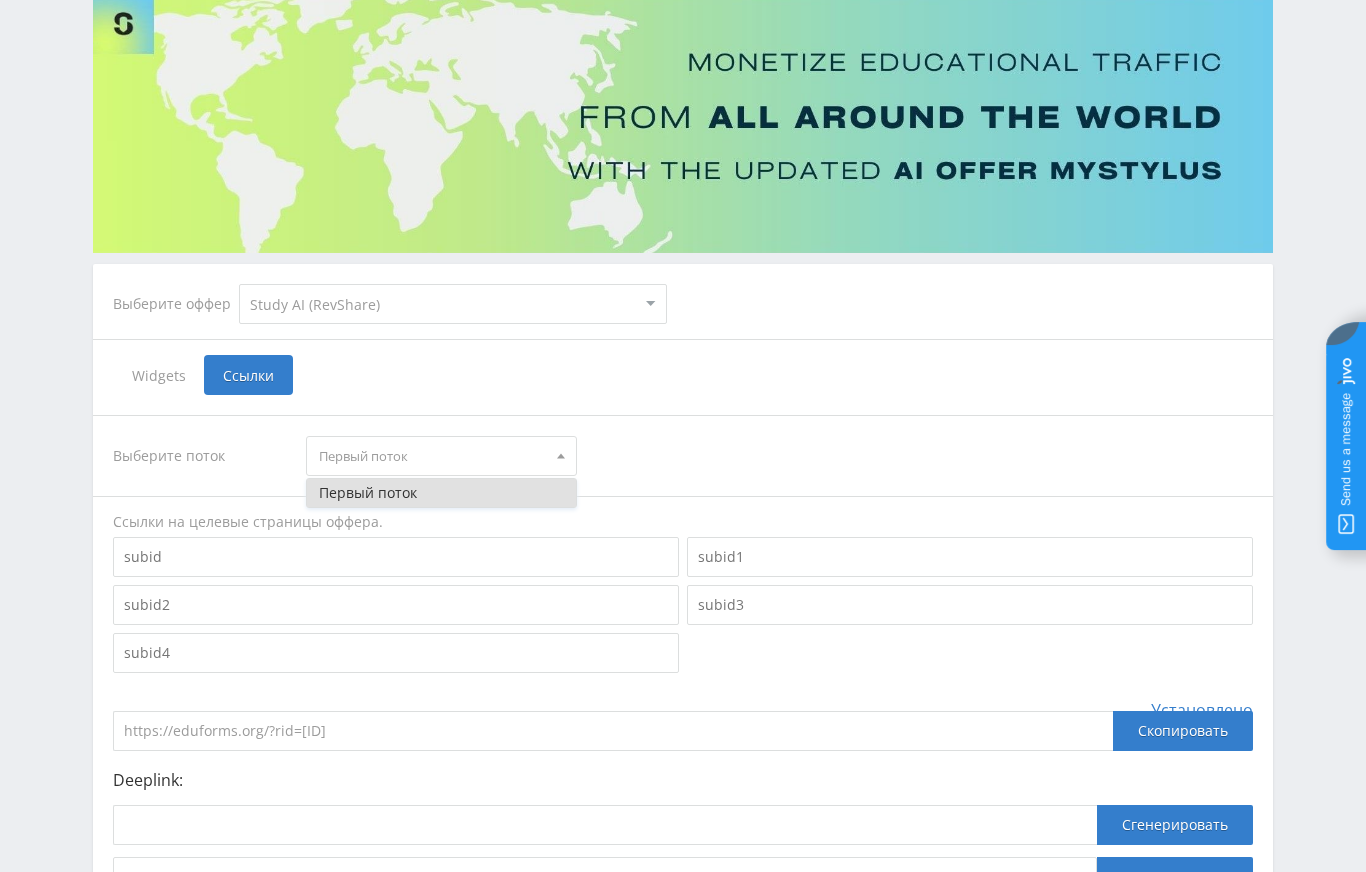 click on "Первый поток" at bounding box center [432, 456] 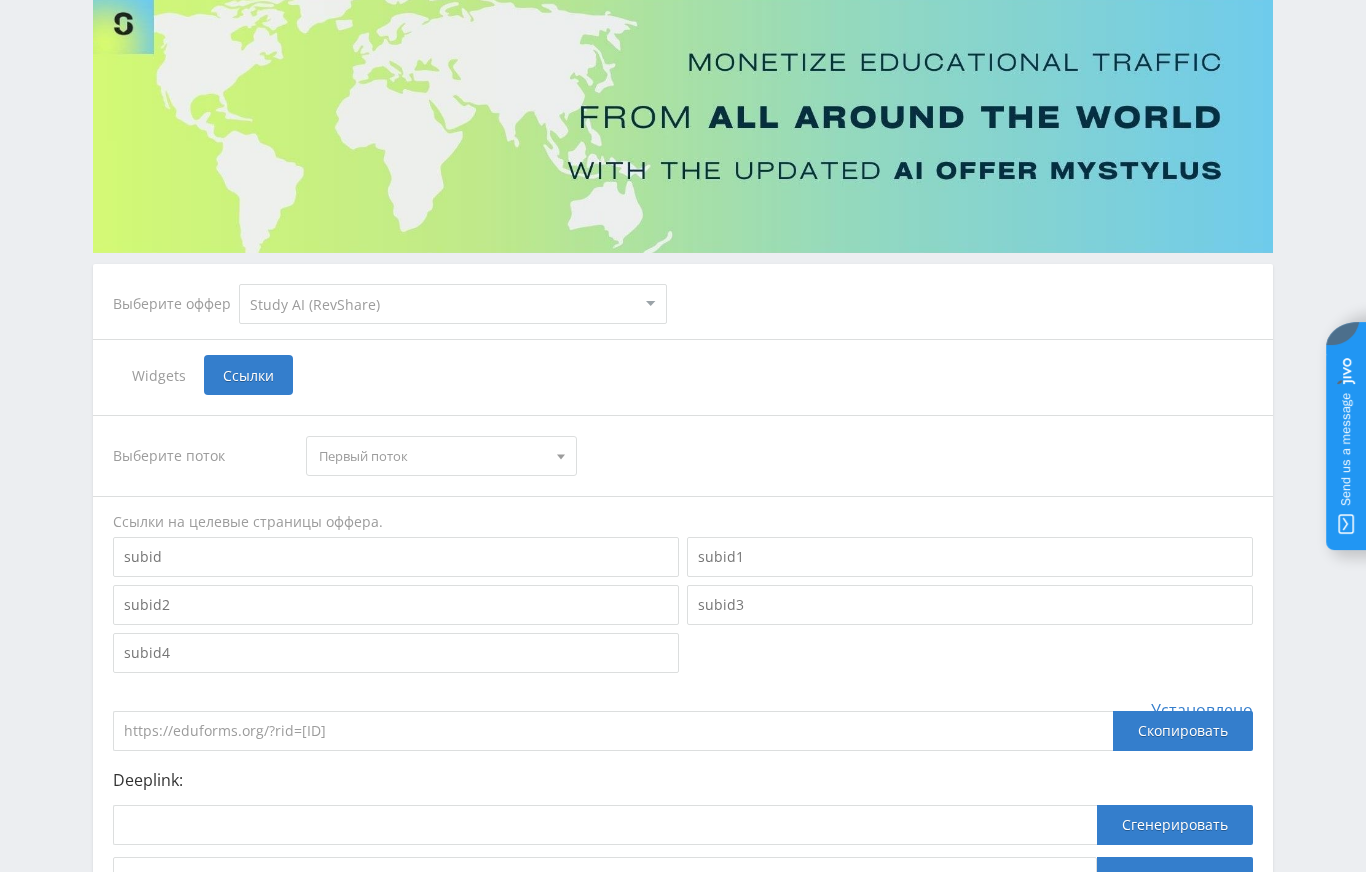 click at bounding box center (396, 557) 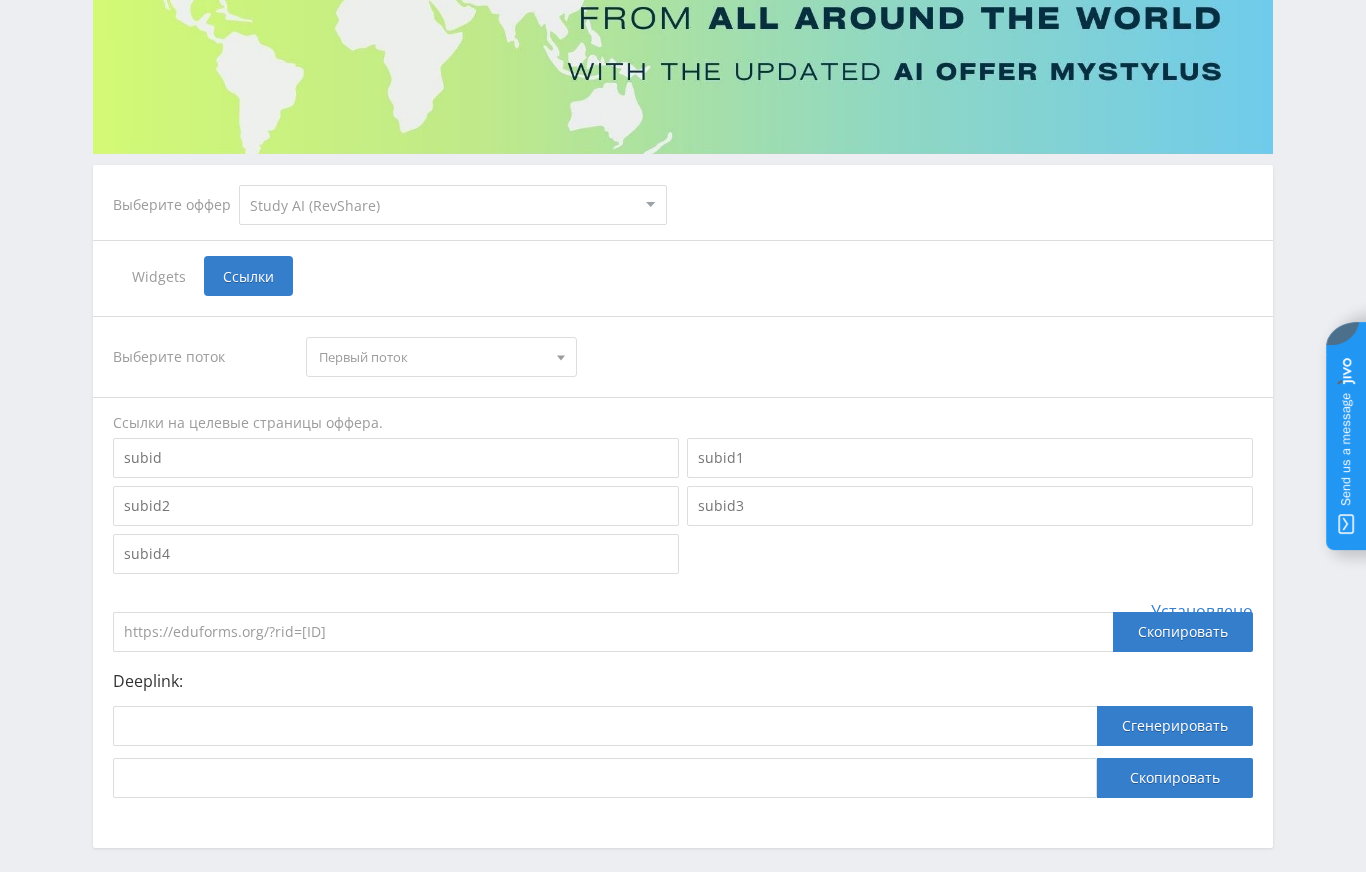 scroll, scrollTop: 330, scrollLeft: 0, axis: vertical 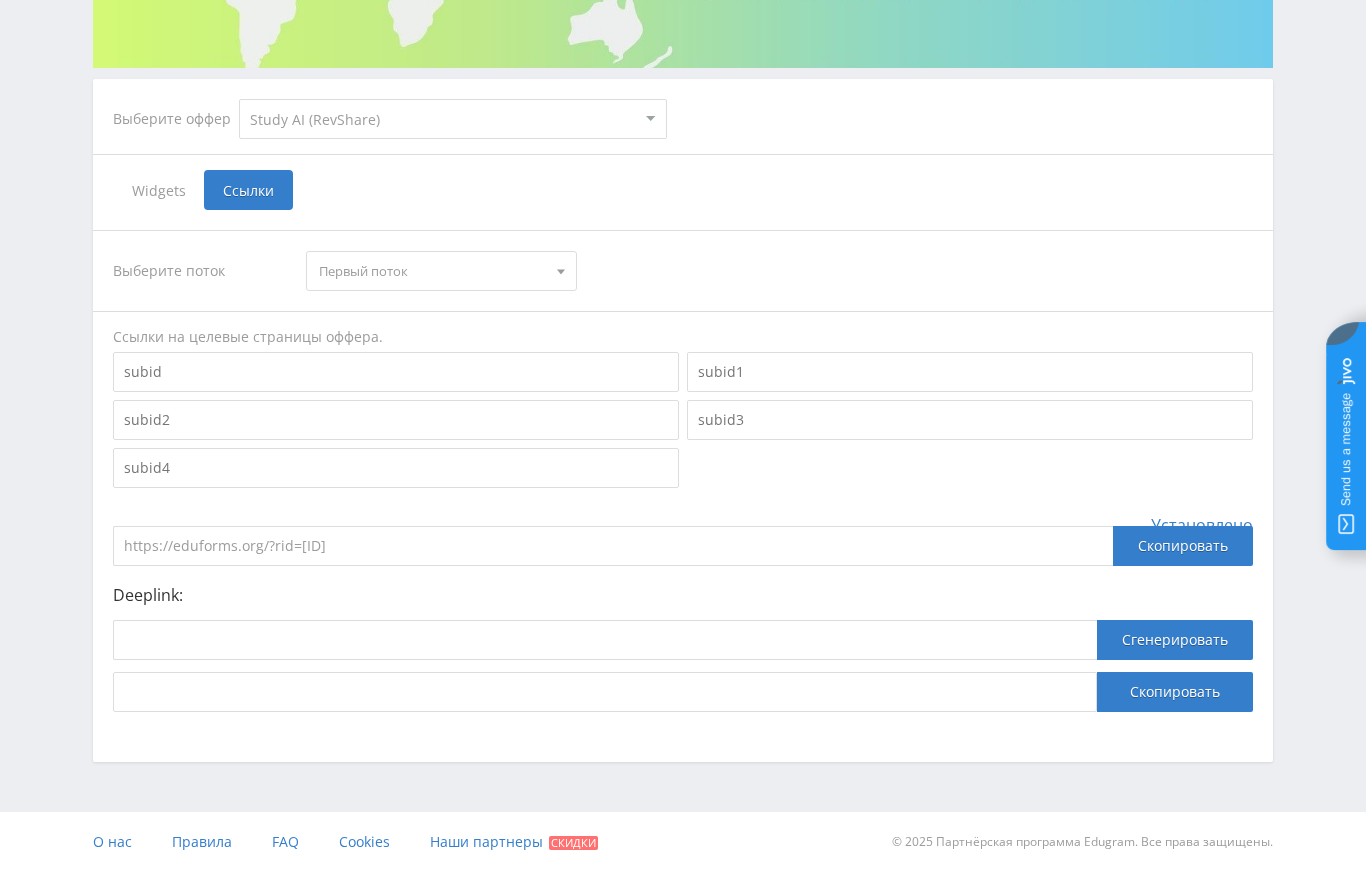 click on "https://eduforms.org/?rid=10e8034c12615a2d" at bounding box center [613, 546] 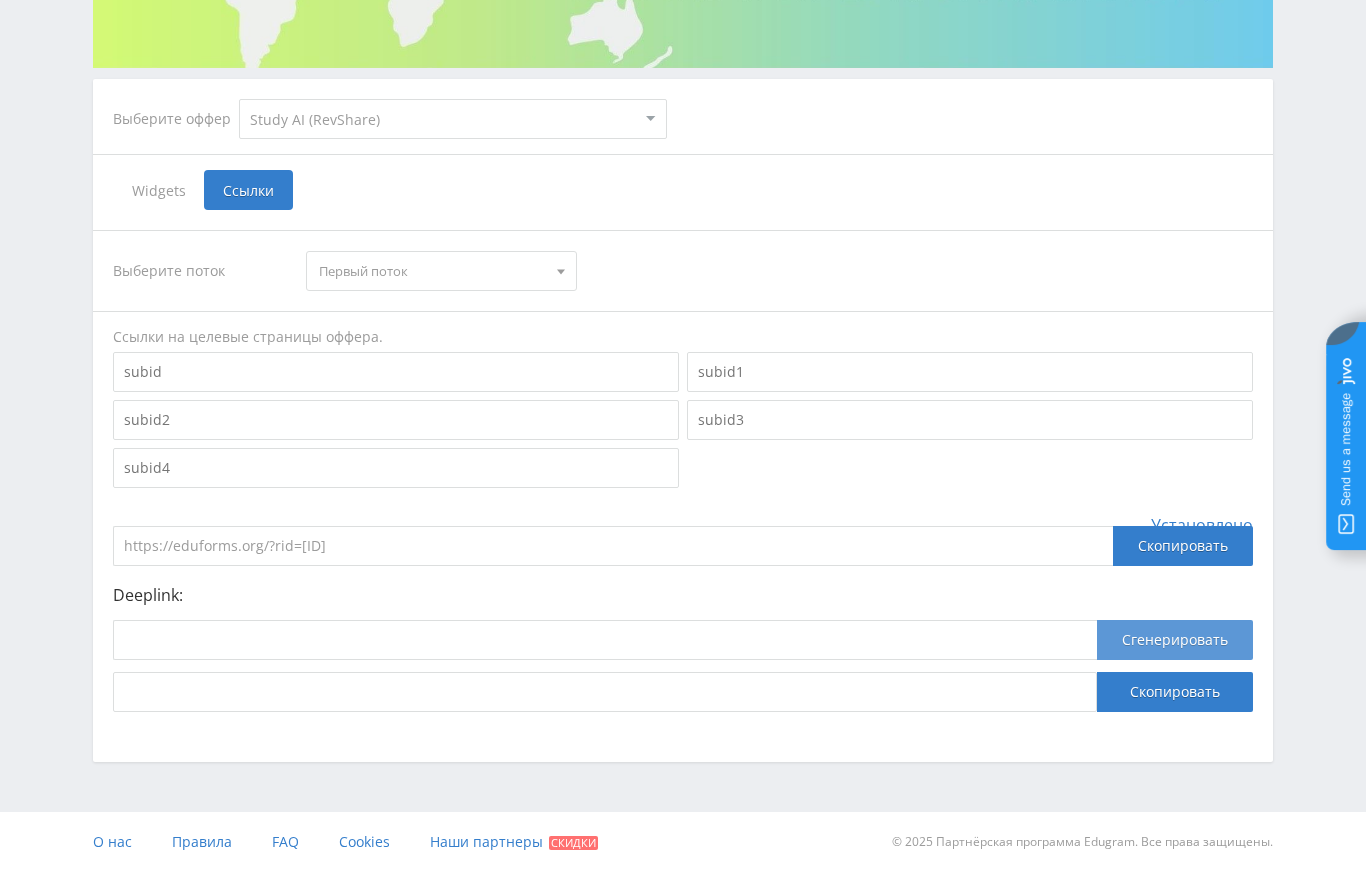 click on "Сгенерировать" at bounding box center (1175, 640) 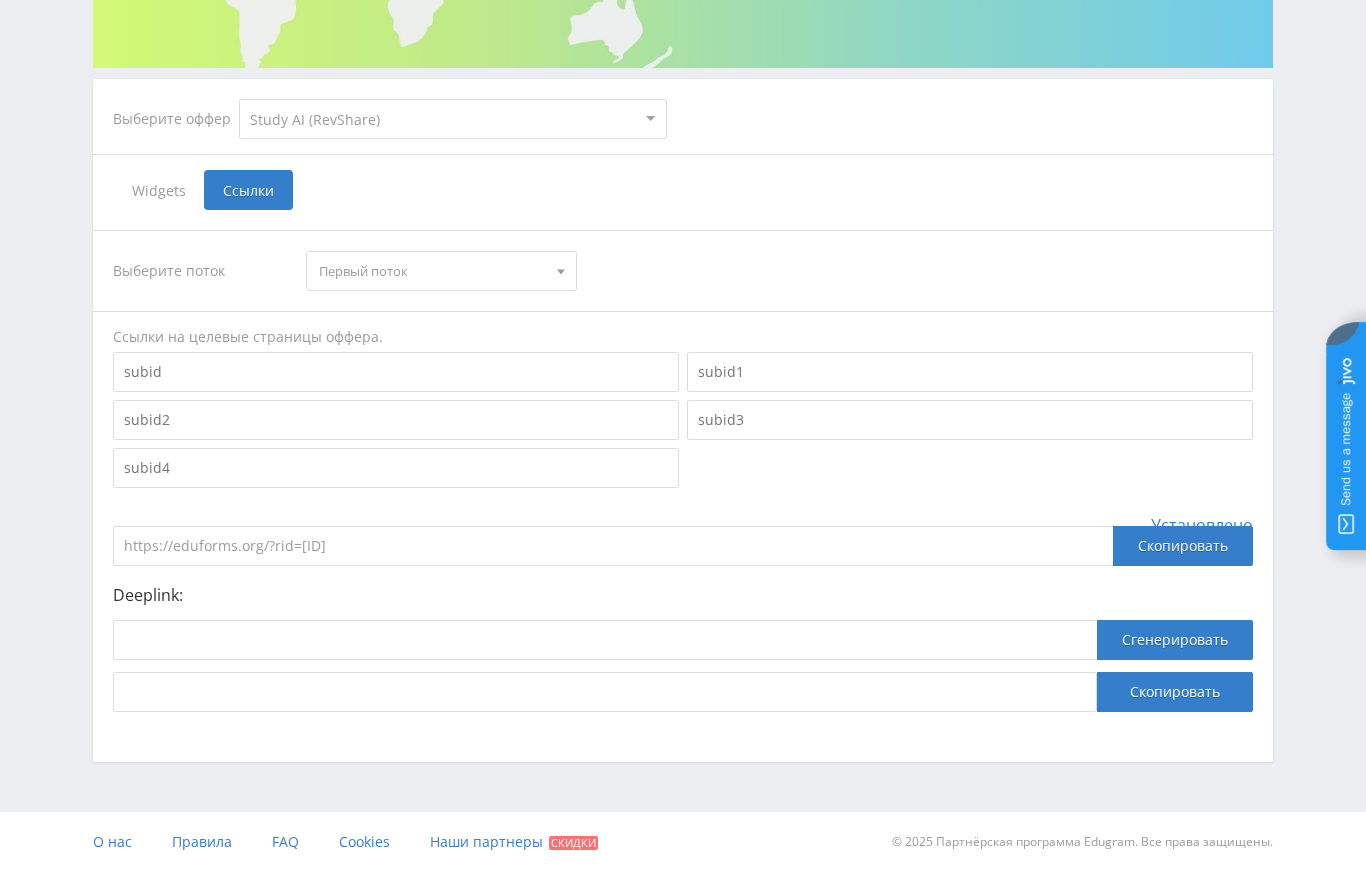 click at bounding box center (396, 372) 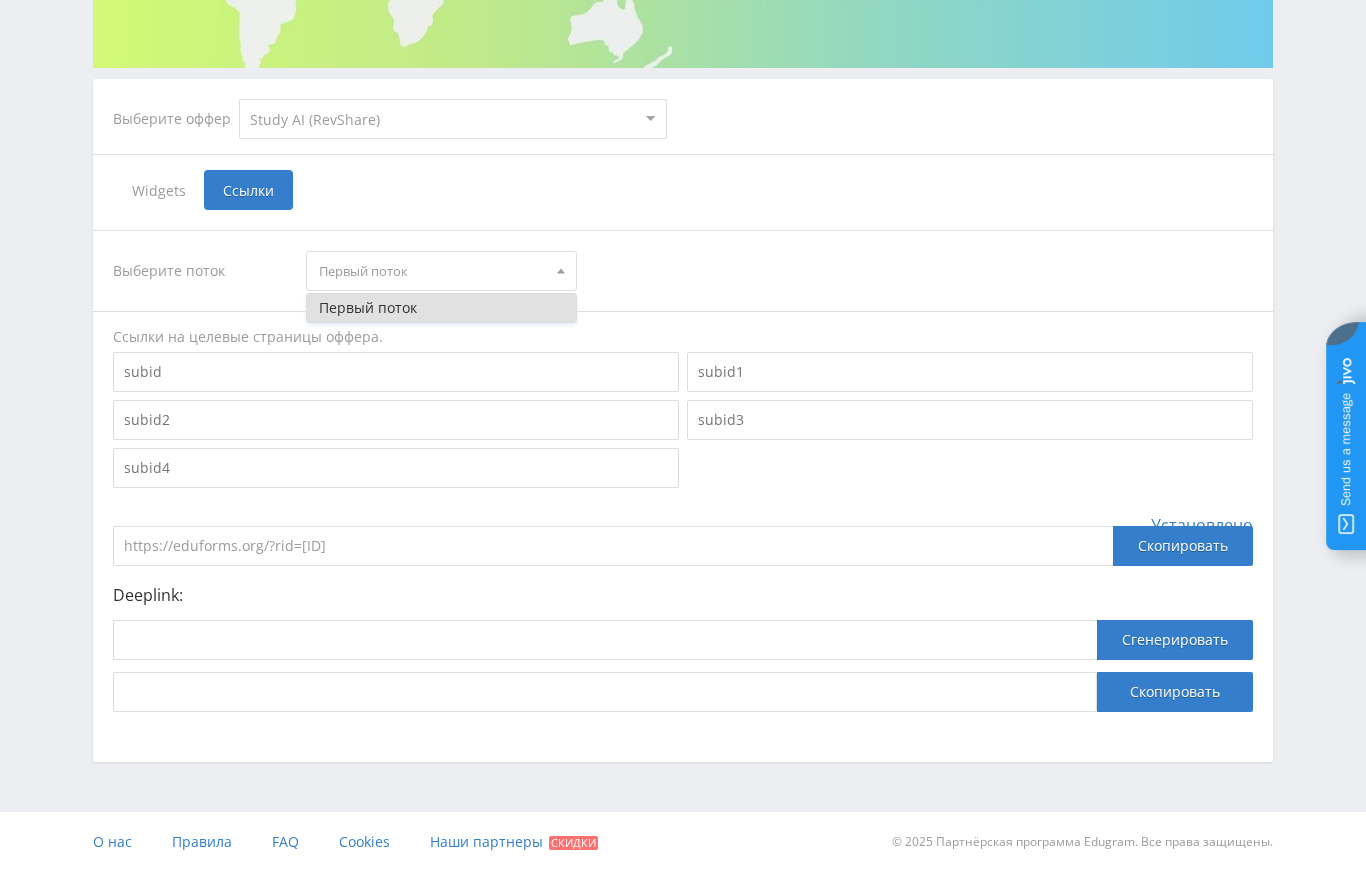 click on "Первый поток" at bounding box center (432, 271) 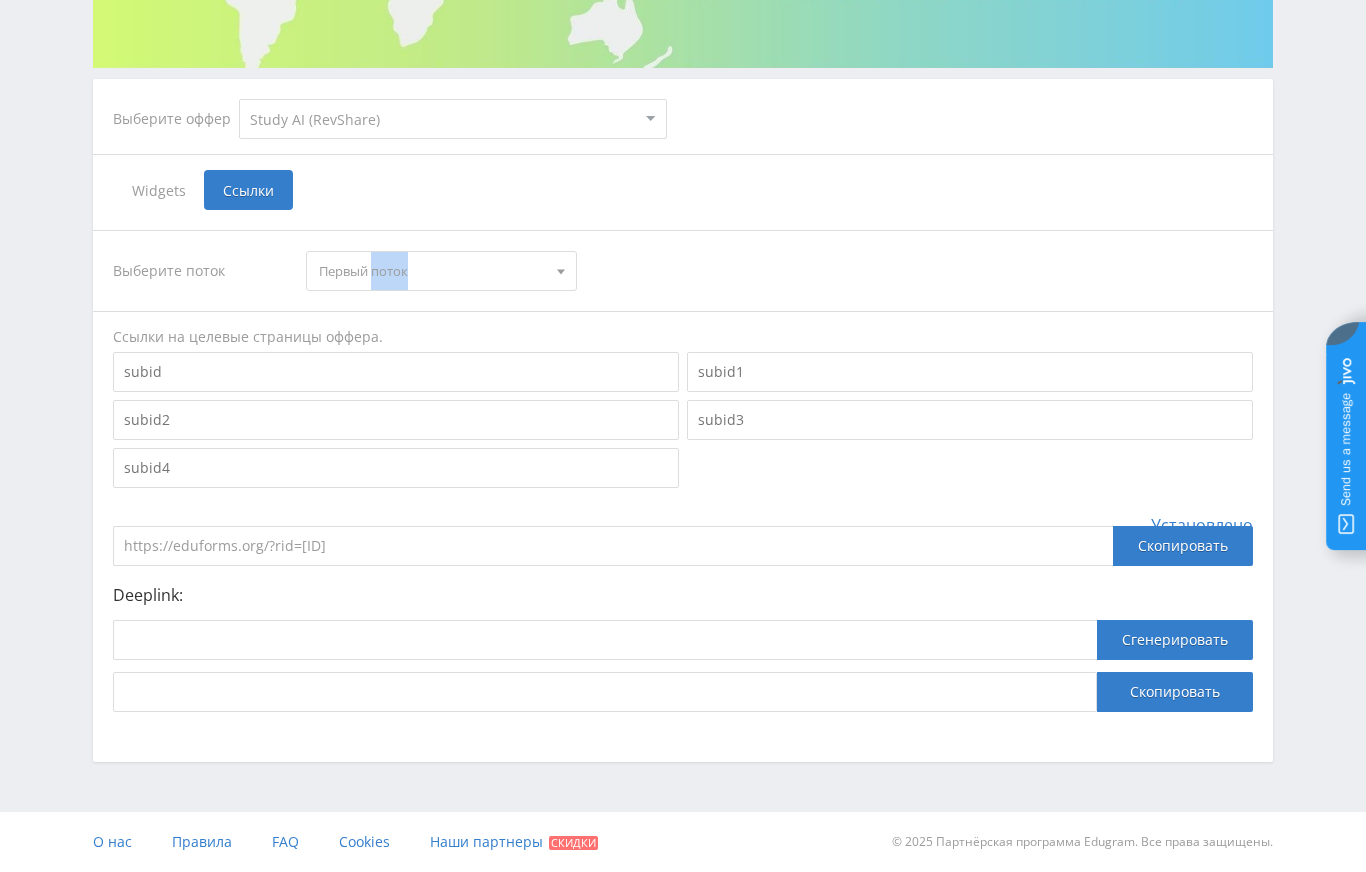 click on "Первый поток" at bounding box center [432, 271] 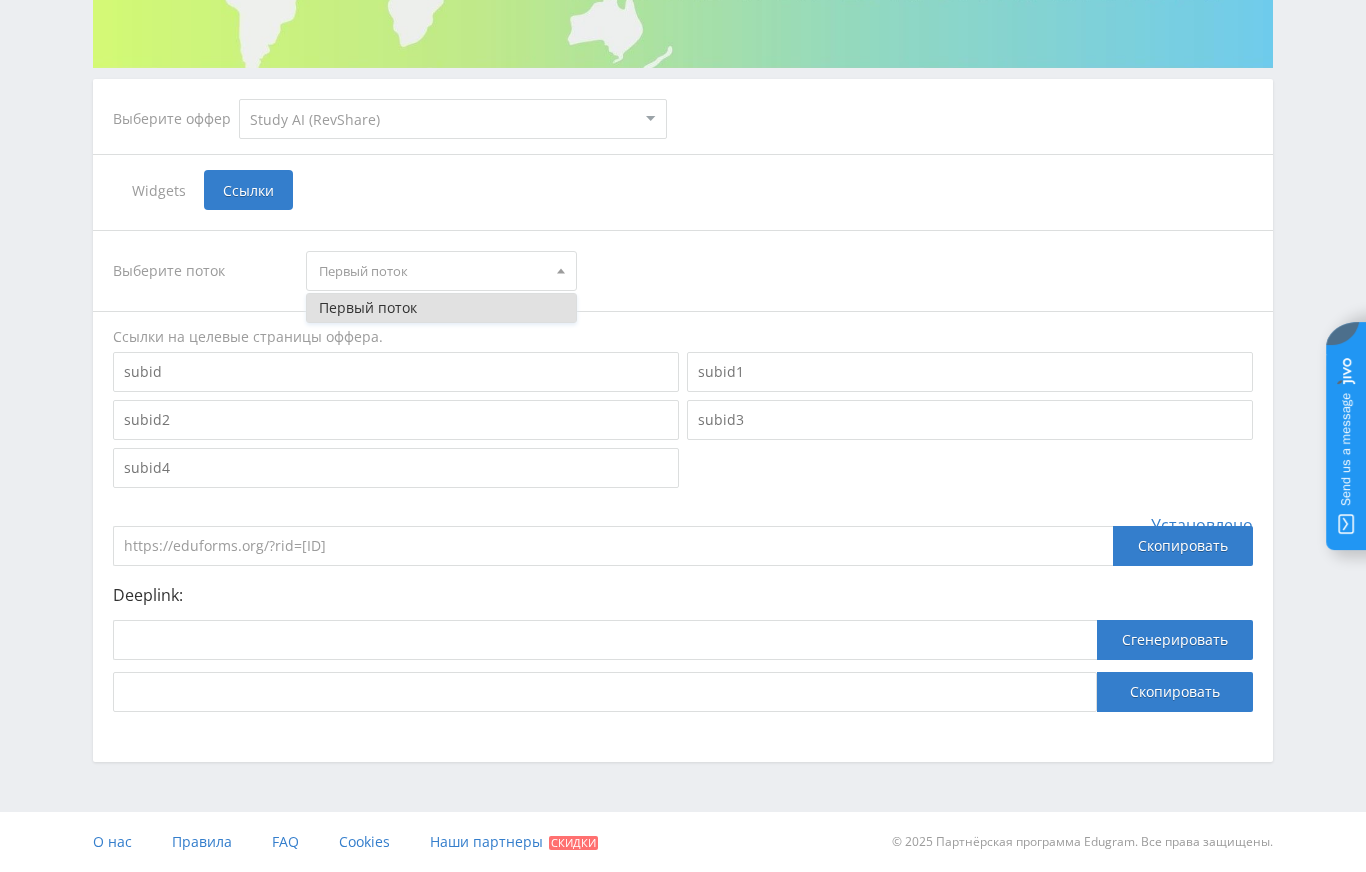 click on "Widgets
Ссылки" at bounding box center [683, 190] 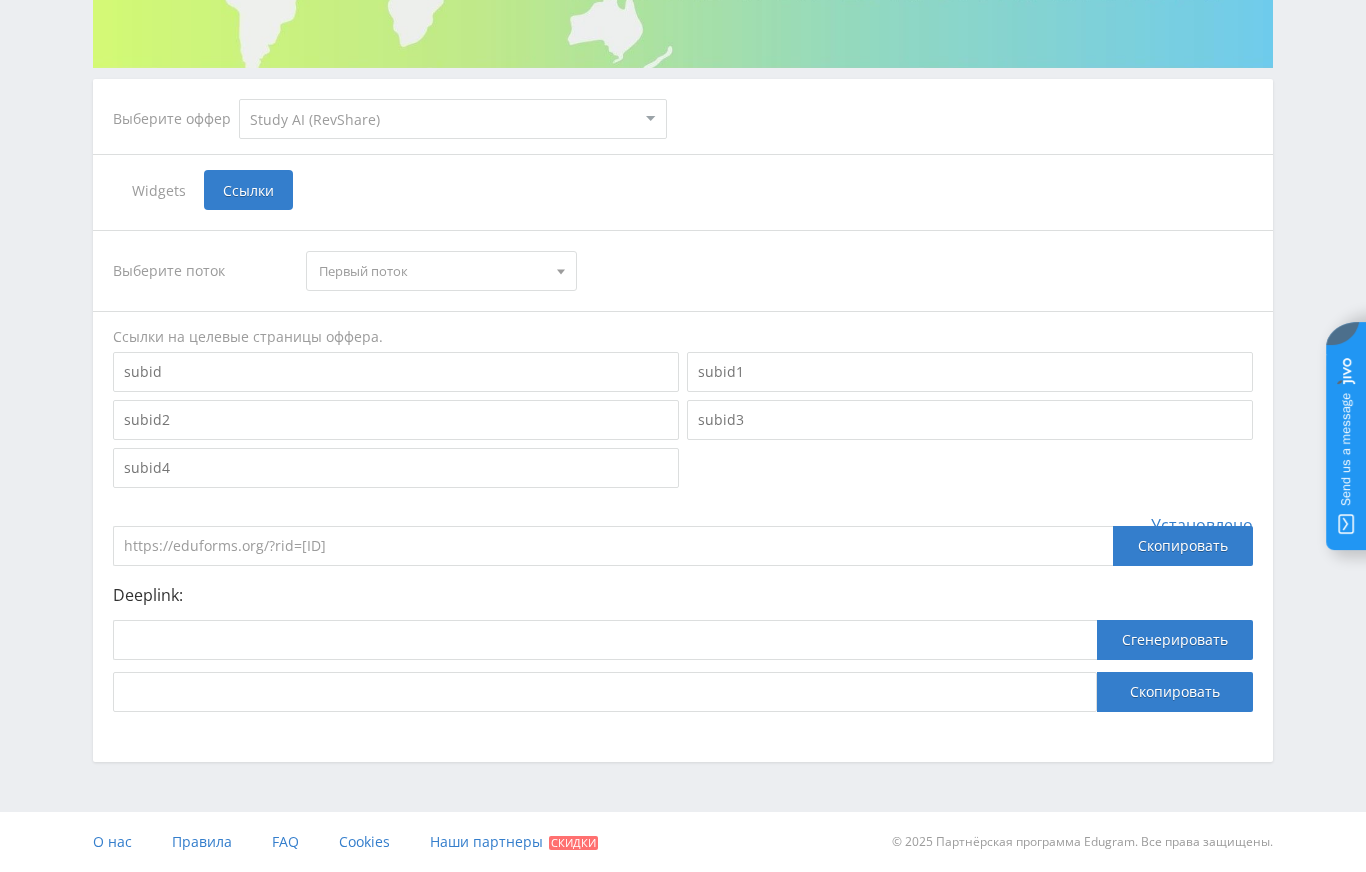 click on "MyStylus MyStylus - Revshare Кампус AI Studybay Автор24 Studybay Brazil Study AI (RevShare)" at bounding box center [453, 119] 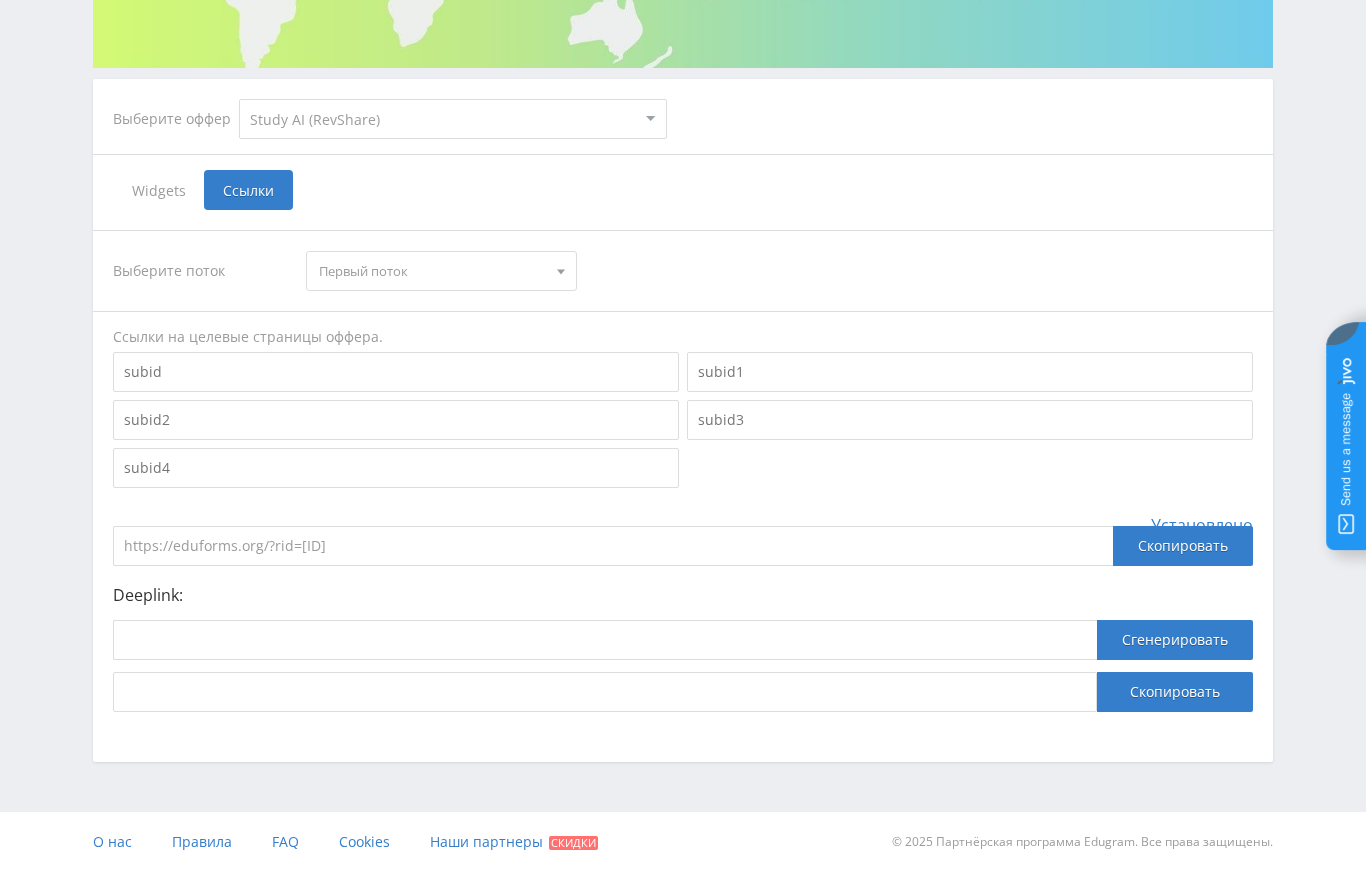 click on "https://eduforms.org/?rid=10e8034c12615a2d" at bounding box center (613, 546) 